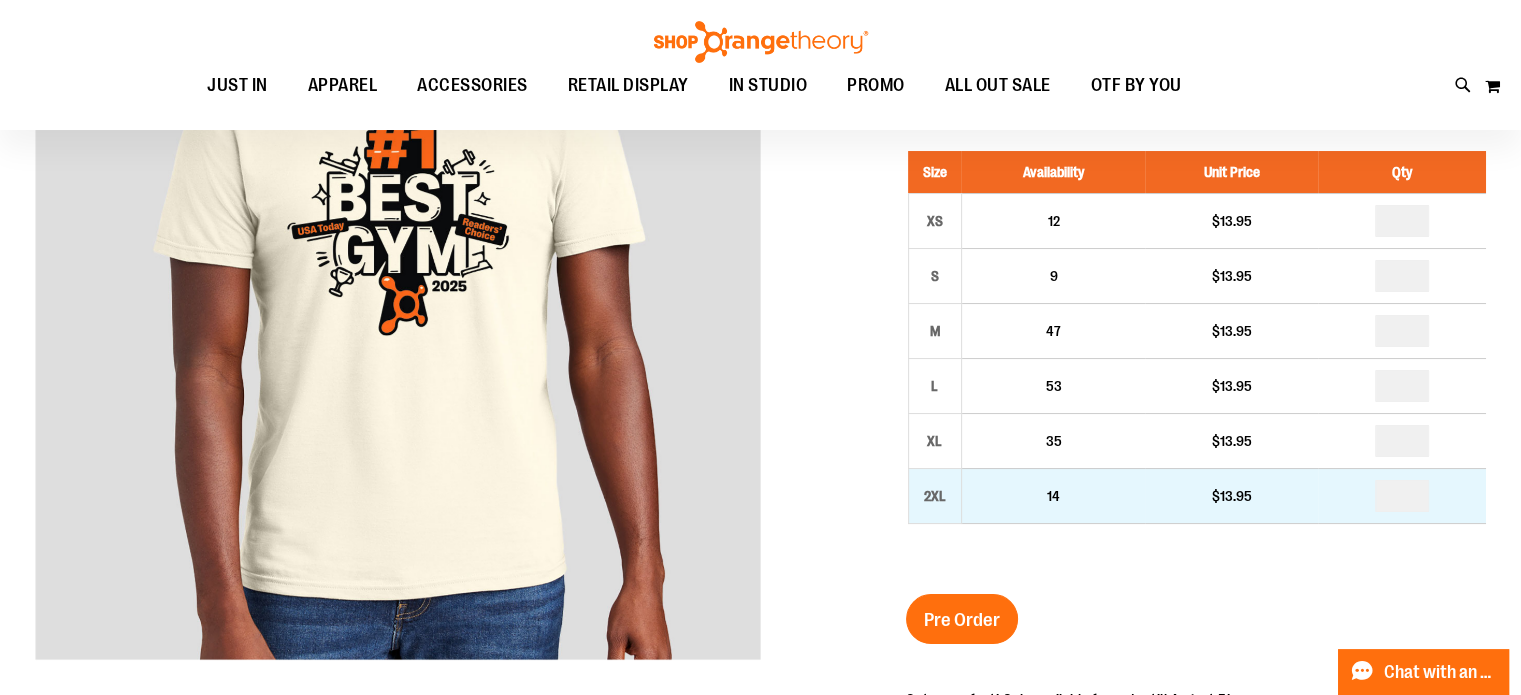 scroll, scrollTop: 98, scrollLeft: 0, axis: vertical 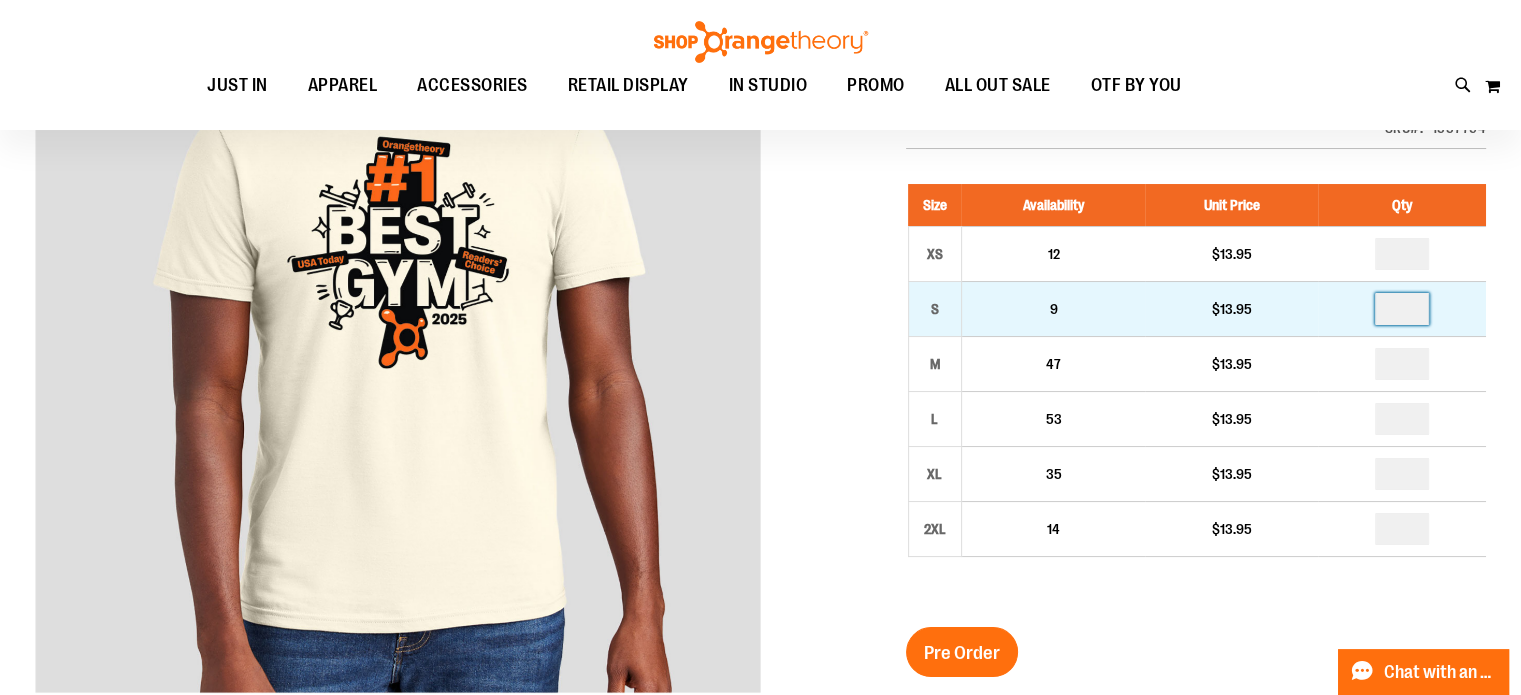 drag, startPoint x: 1422, startPoint y: 308, endPoint x: 1324, endPoint y: 315, distance: 98.24968 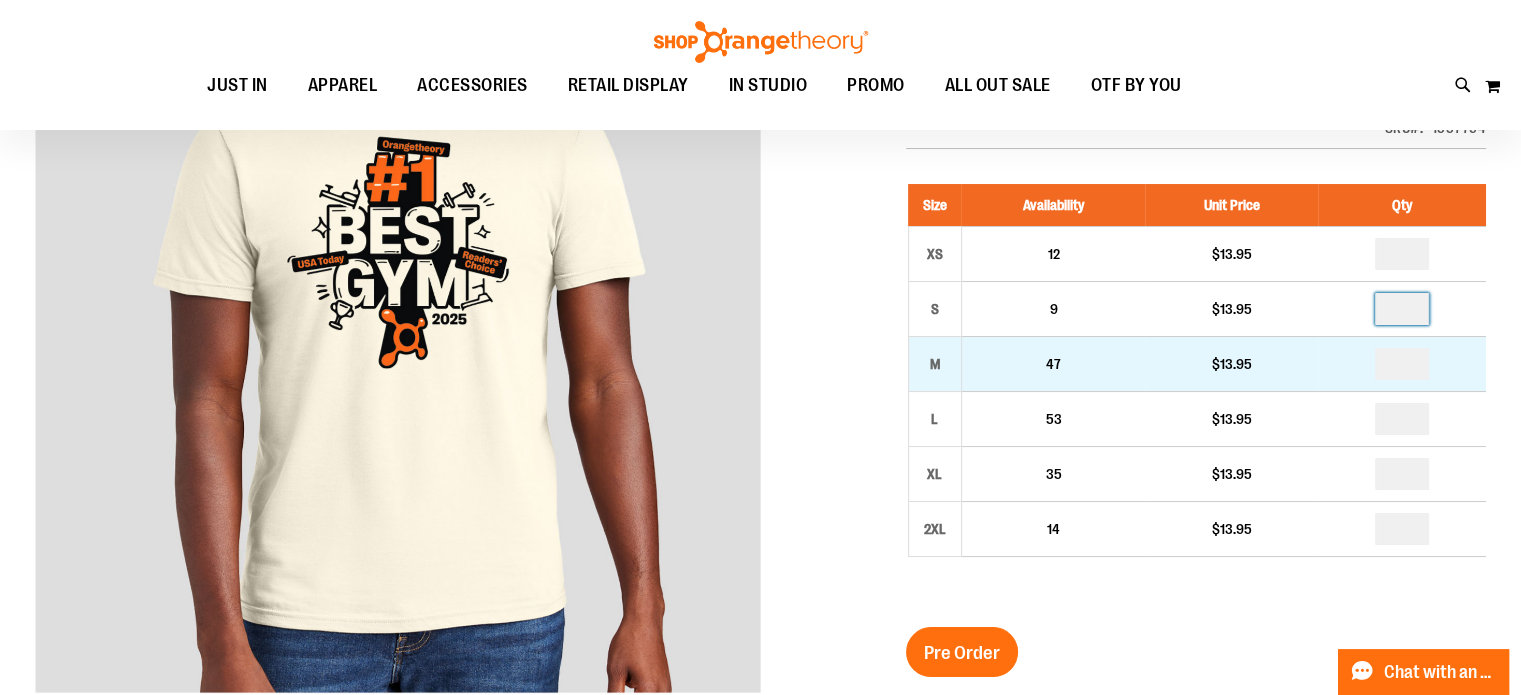type on "*" 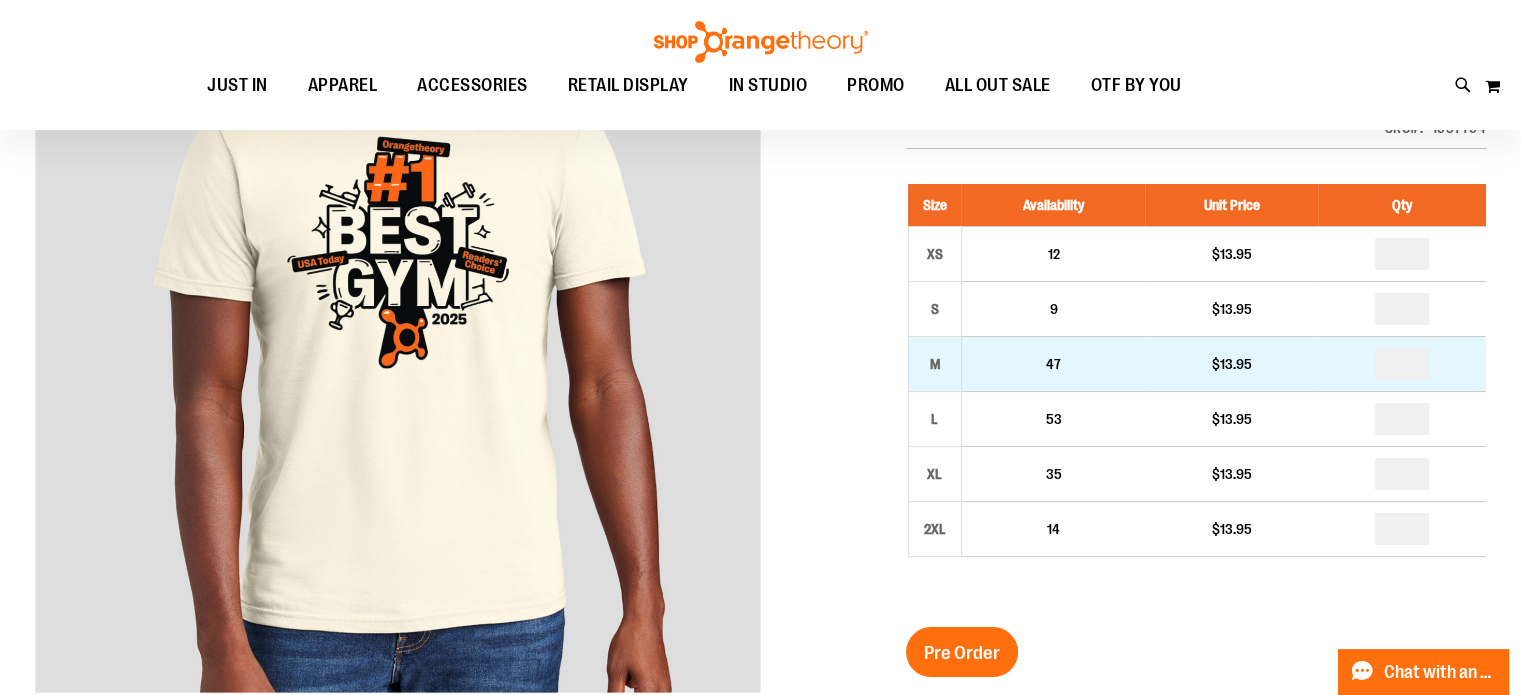drag, startPoint x: 1426, startPoint y: 360, endPoint x: 1386, endPoint y: 363, distance: 40.112343 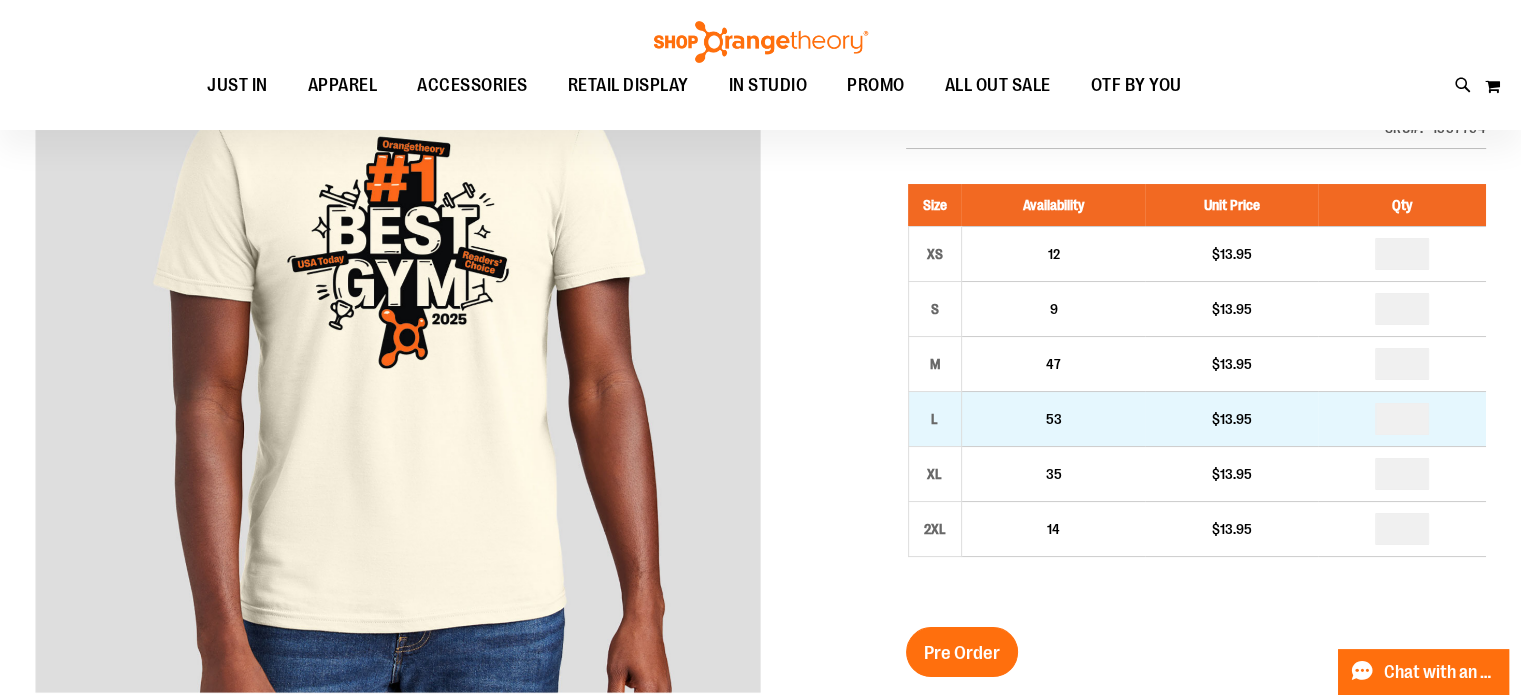 drag, startPoint x: 1419, startPoint y: 419, endPoint x: 1304, endPoint y: 416, distance: 115.03912 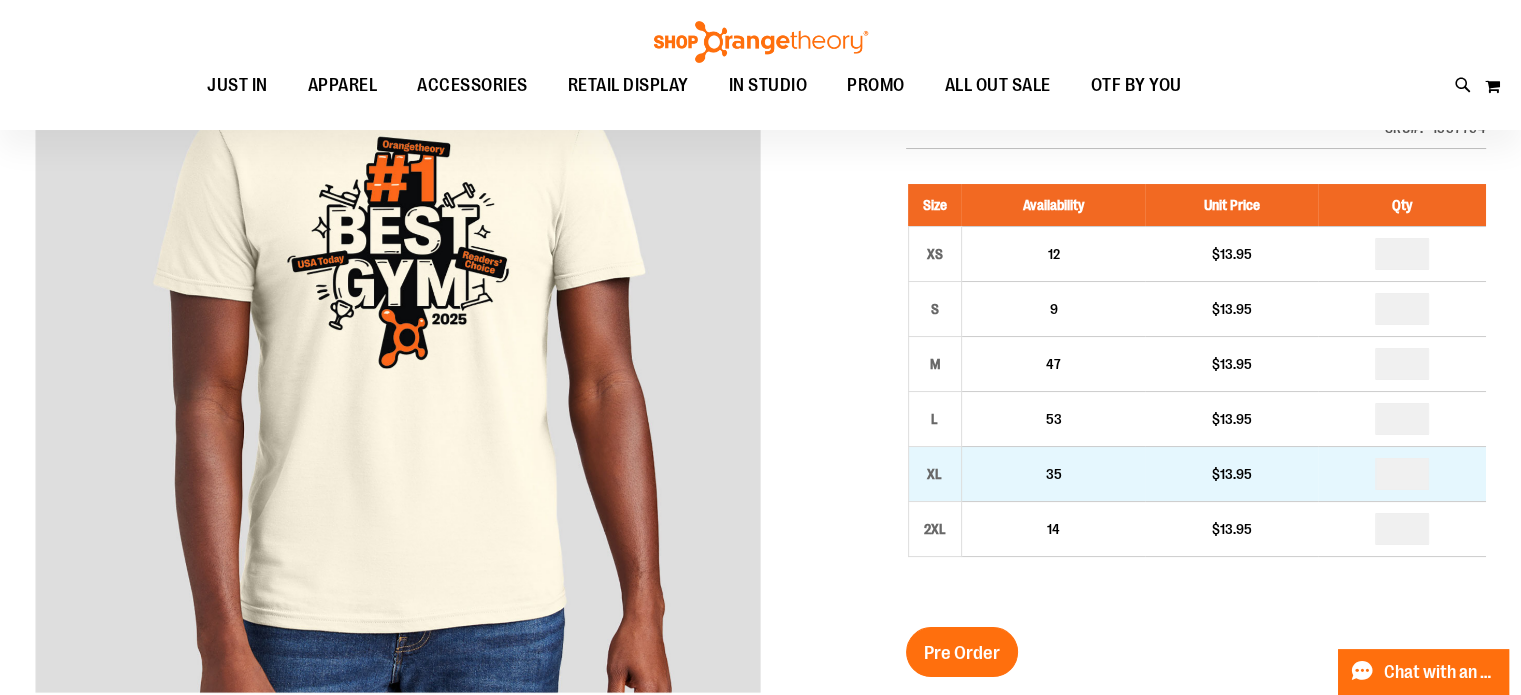 drag, startPoint x: 1416, startPoint y: 466, endPoint x: 1338, endPoint y: 471, distance: 78.160095 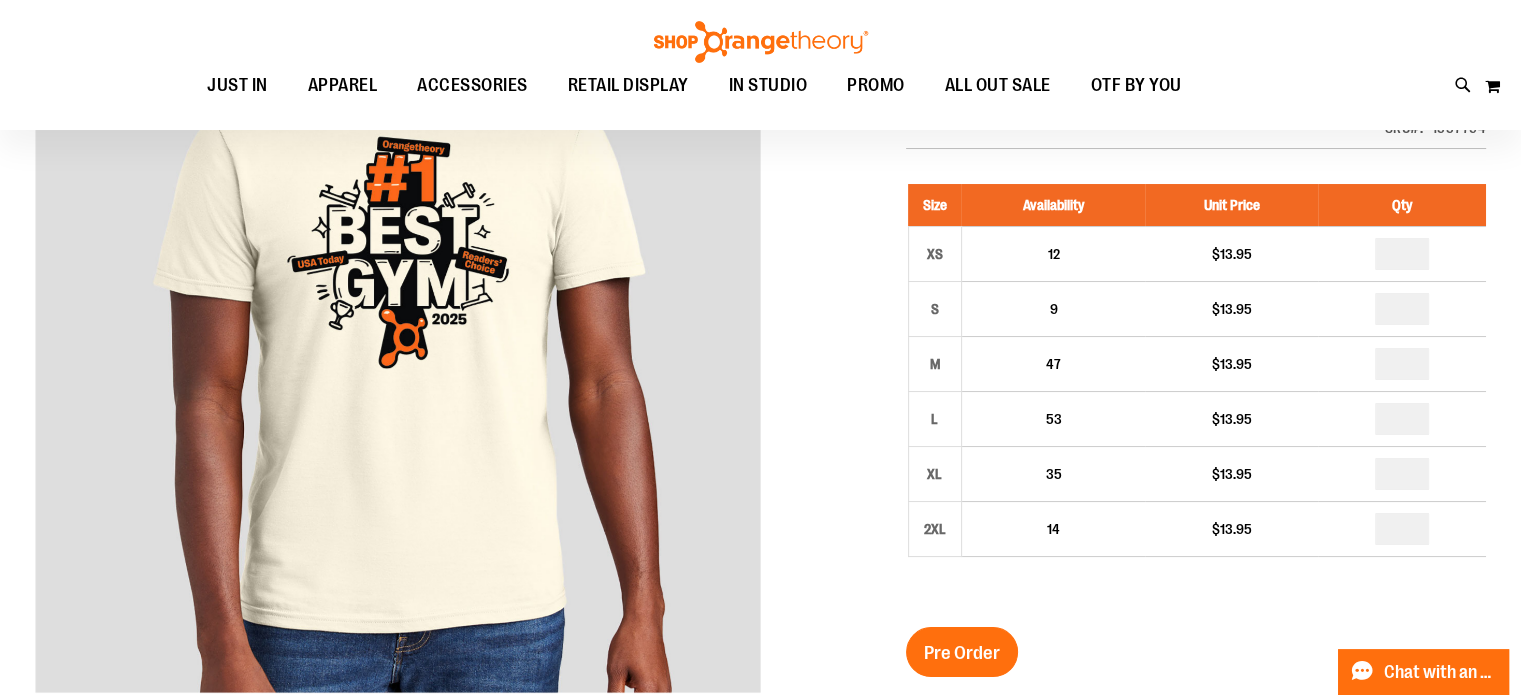 click on "Size
Availability
Unit Price
Qty
XS
12
$13.95
*
S
9" at bounding box center (1196, 385) 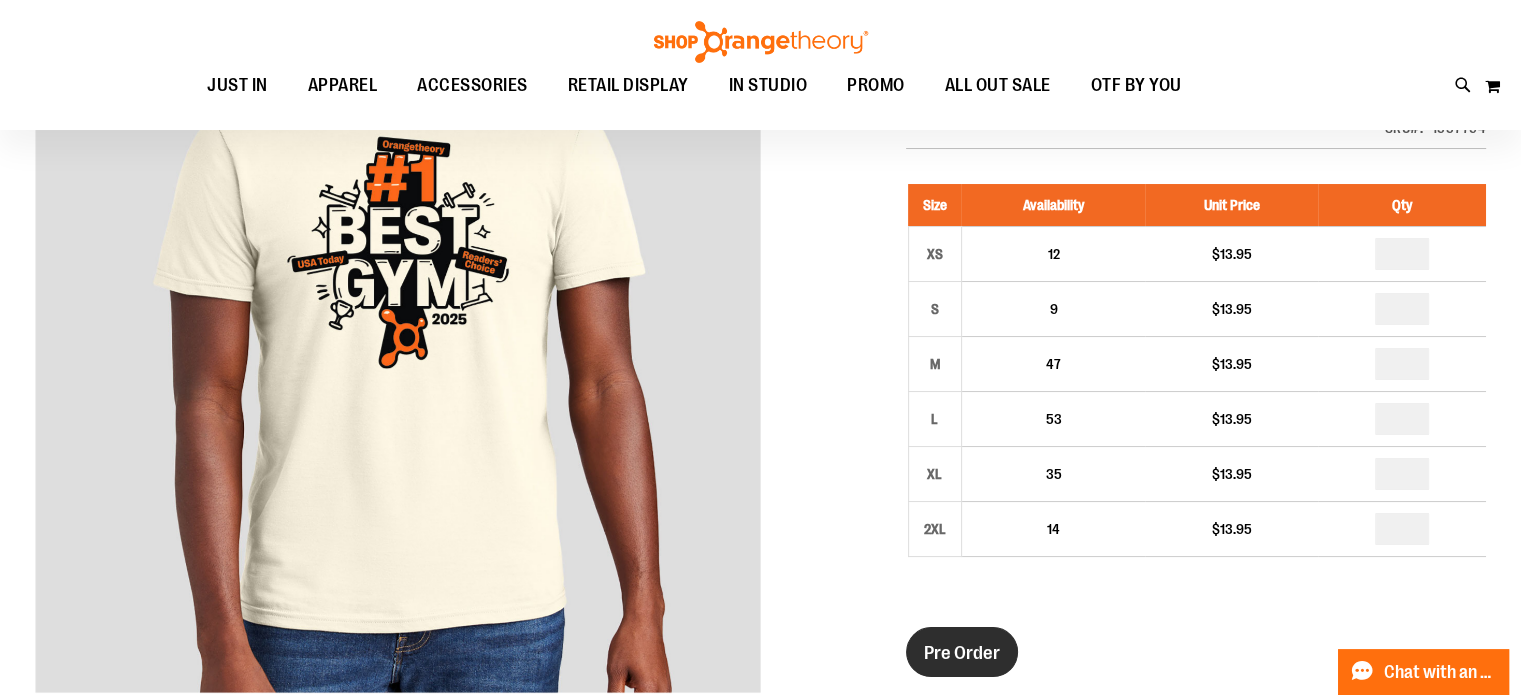 click on "Pre Order" at bounding box center (962, 653) 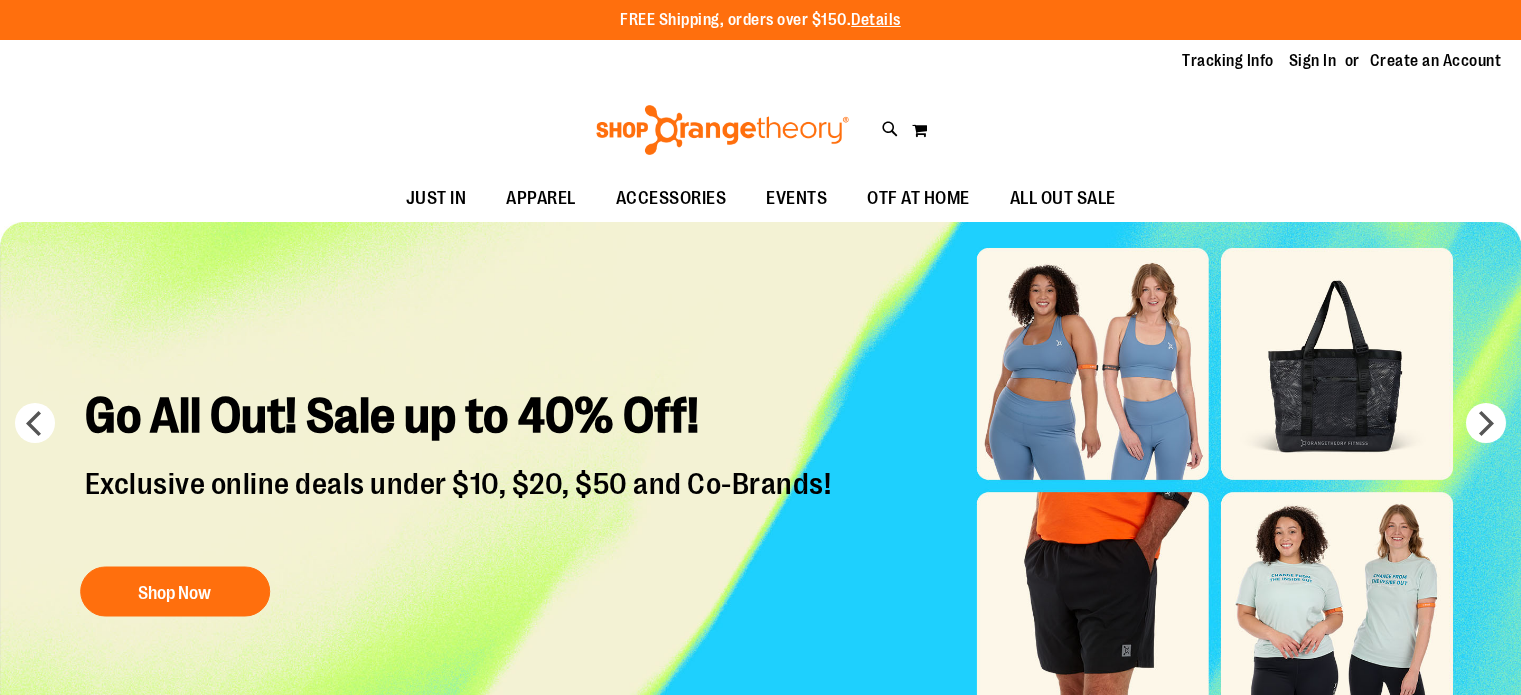 scroll, scrollTop: 0, scrollLeft: 0, axis: both 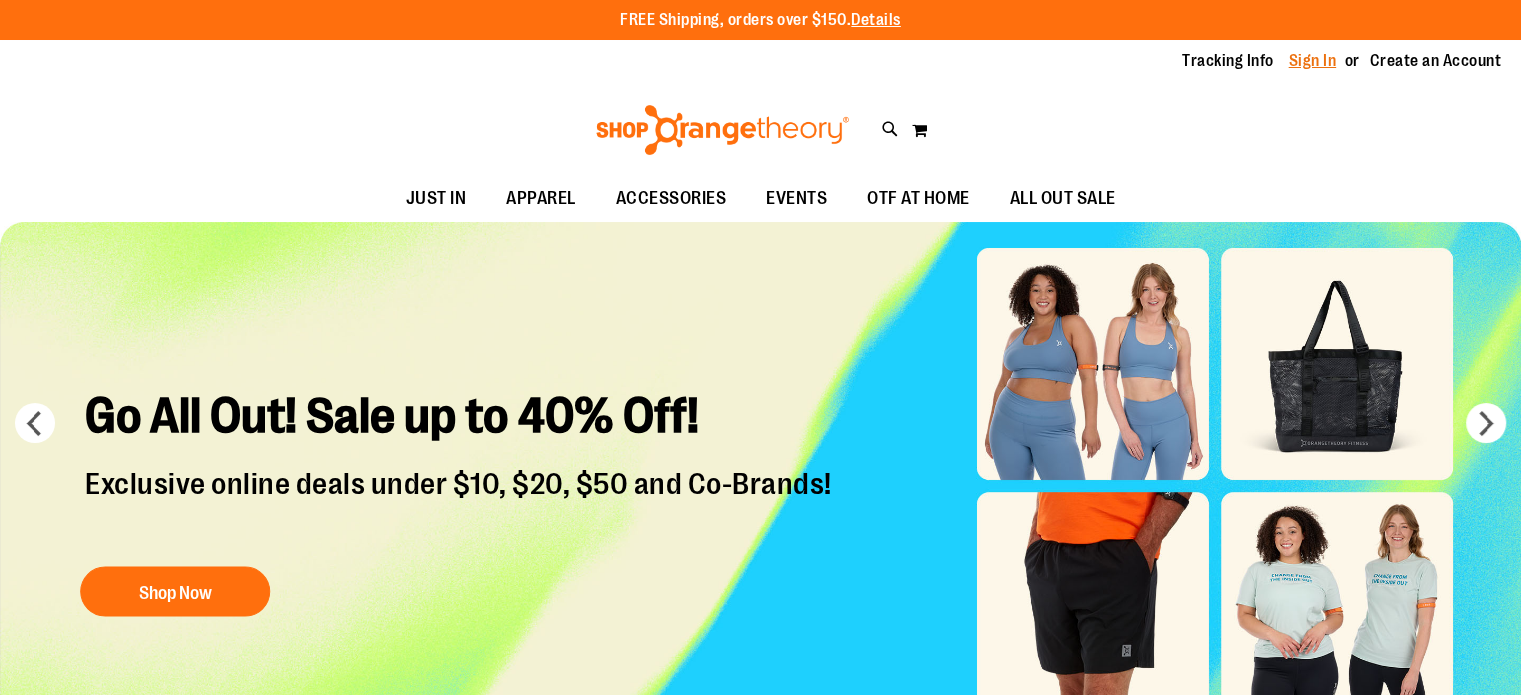 click on "Sign In" at bounding box center [1313, 61] 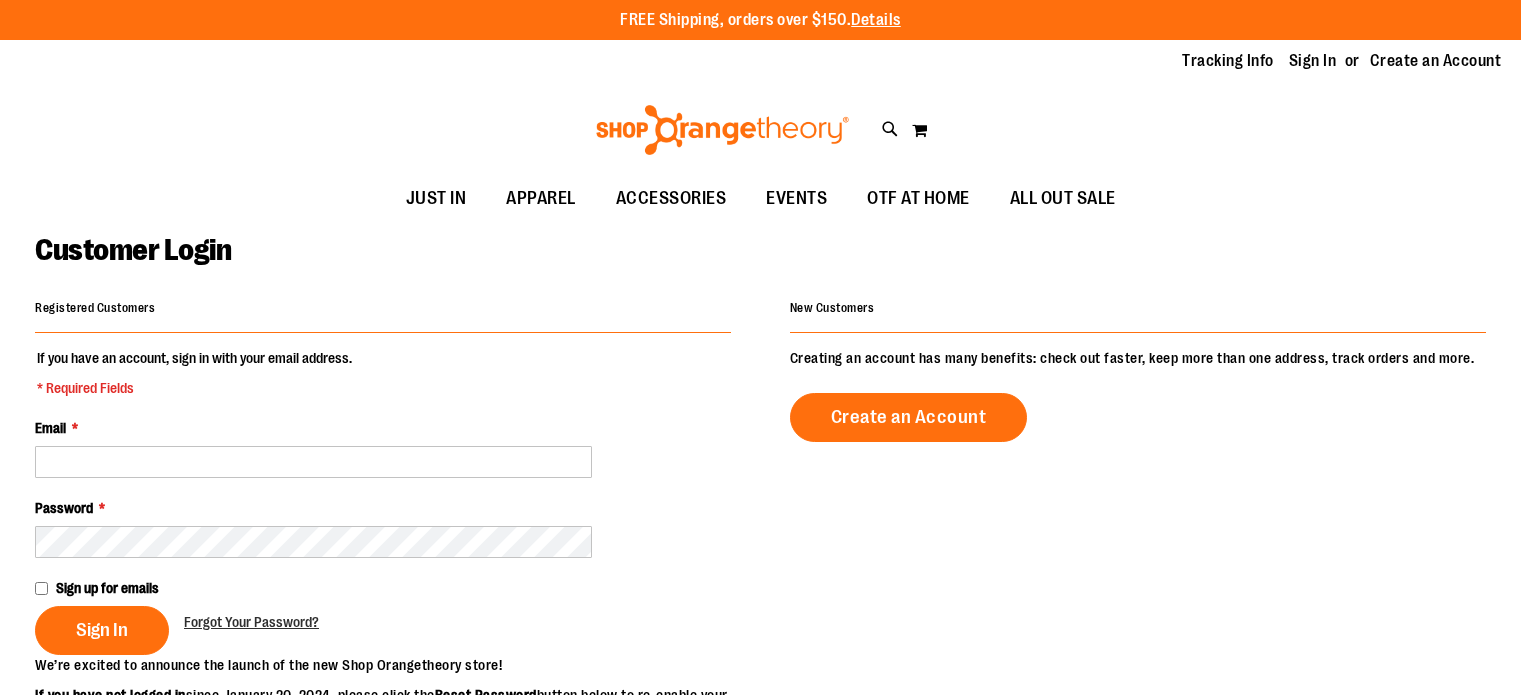 scroll, scrollTop: 0, scrollLeft: 0, axis: both 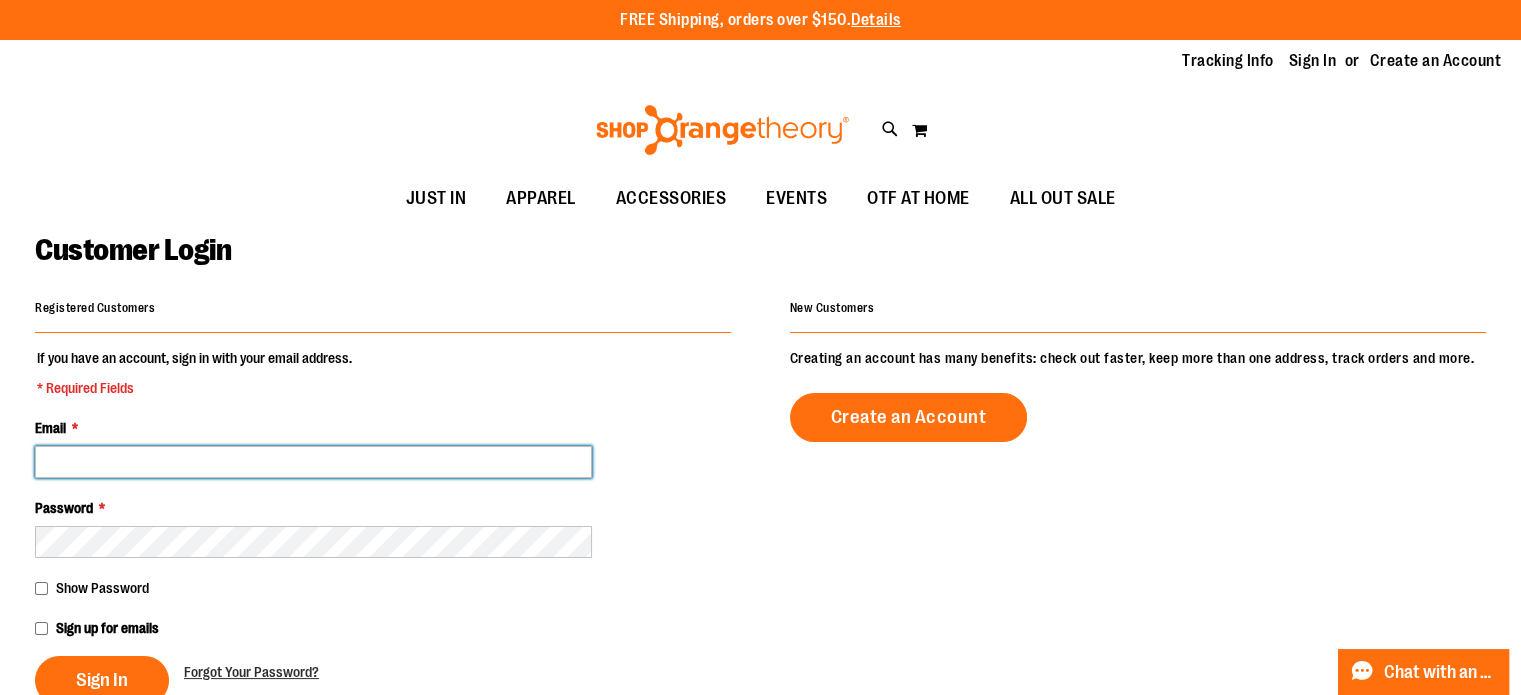 click on "Email *" at bounding box center (313, 462) 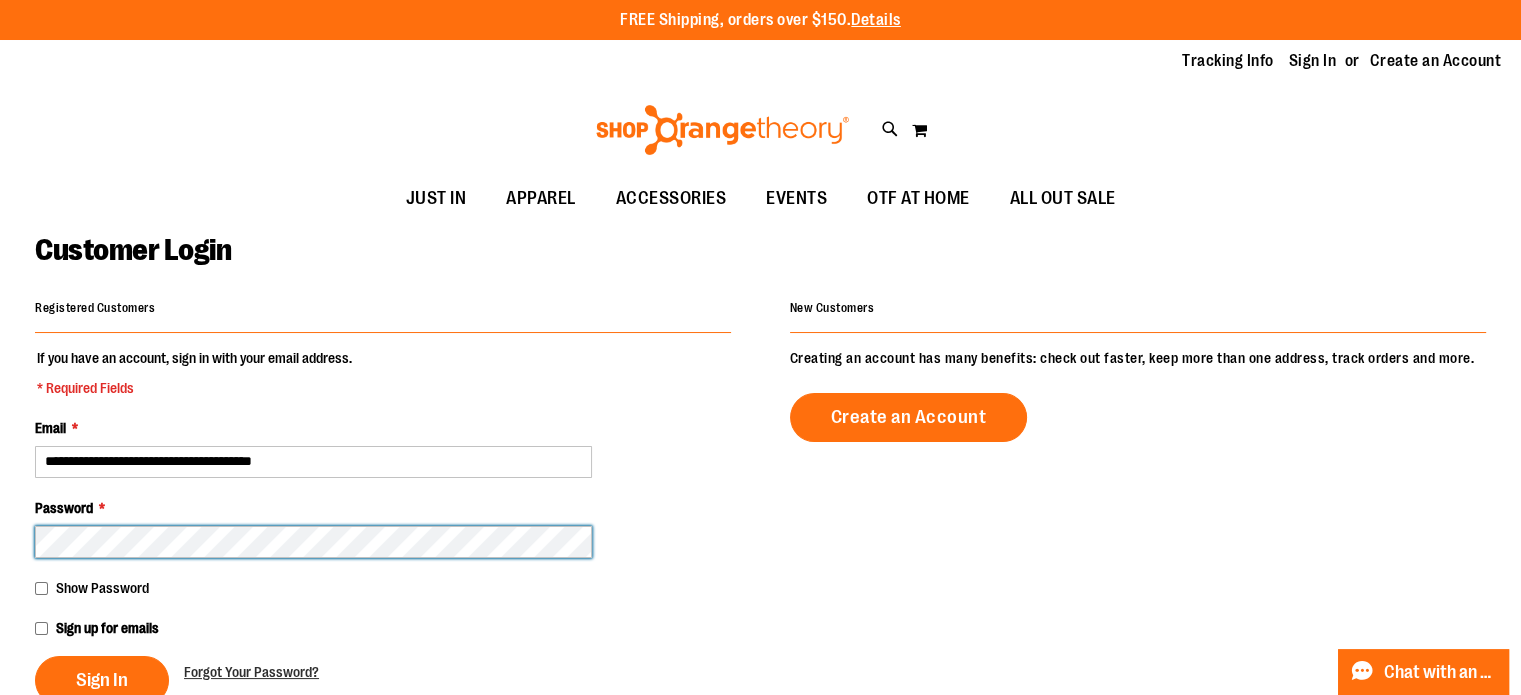 click on "Sign In" at bounding box center [102, 680] 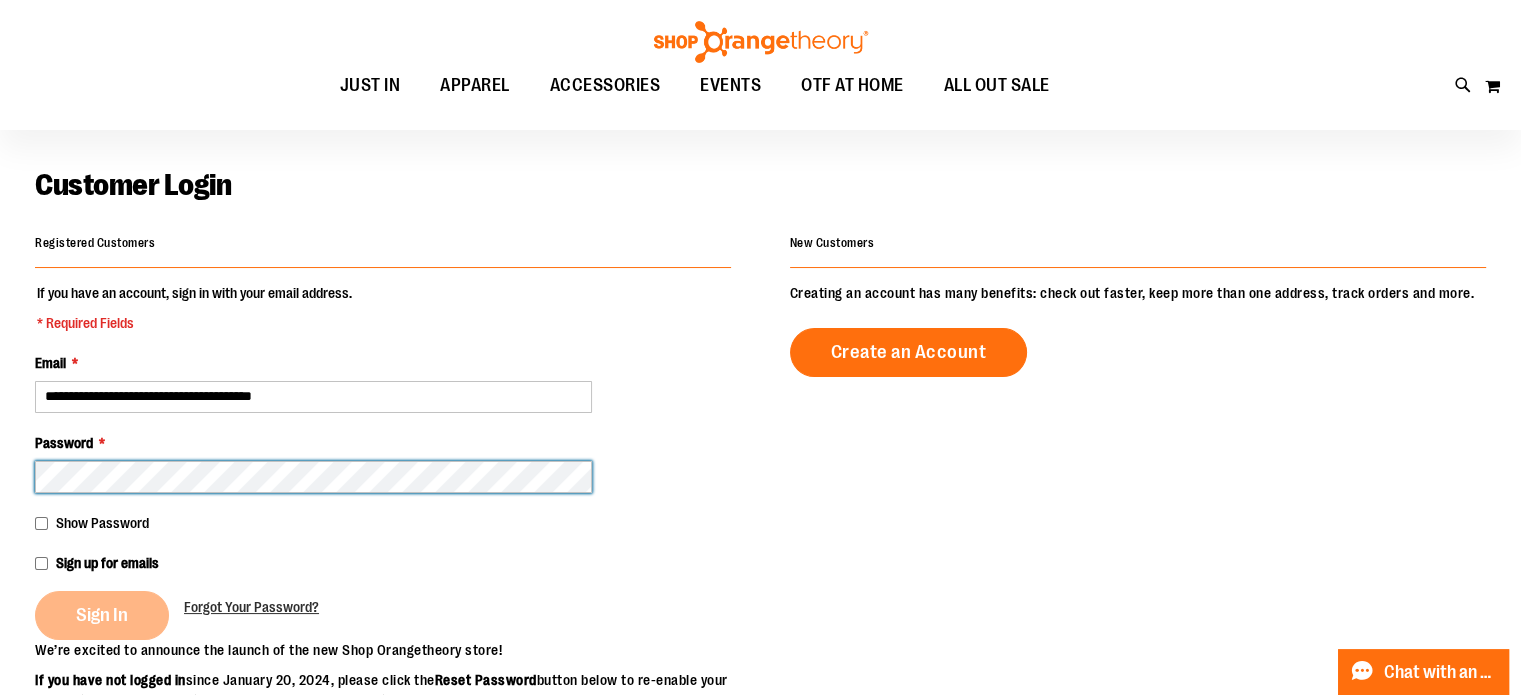 scroll, scrollTop: 100, scrollLeft: 0, axis: vertical 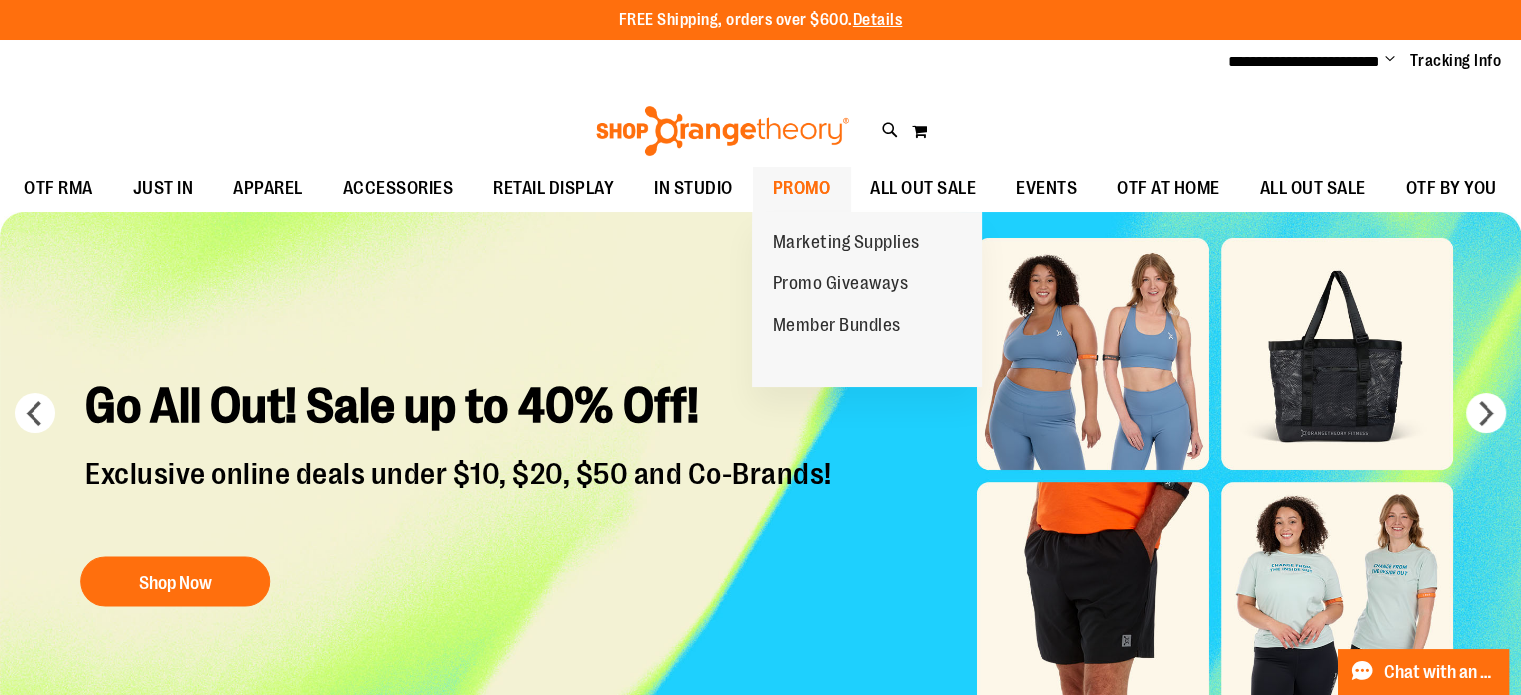 click on "PROMO" at bounding box center [802, 188] 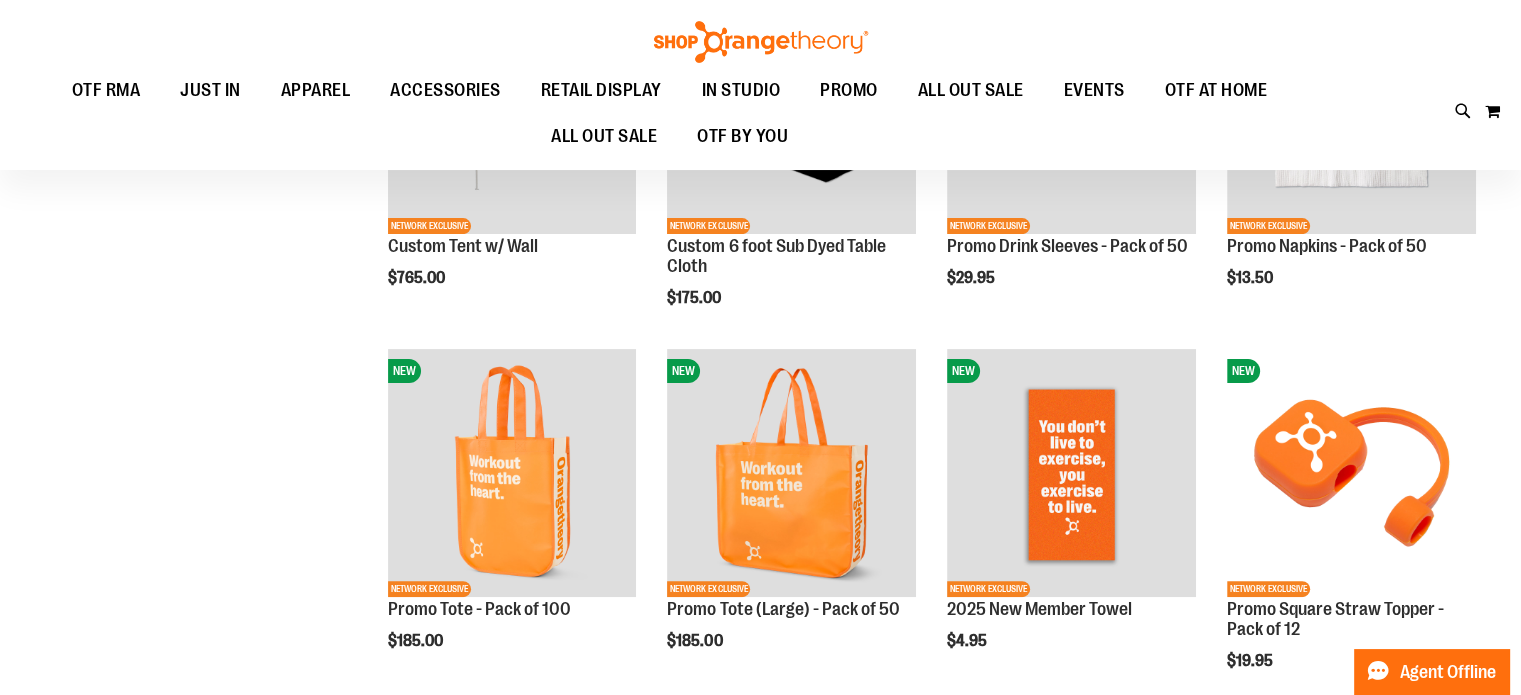 scroll, scrollTop: 0, scrollLeft: 0, axis: both 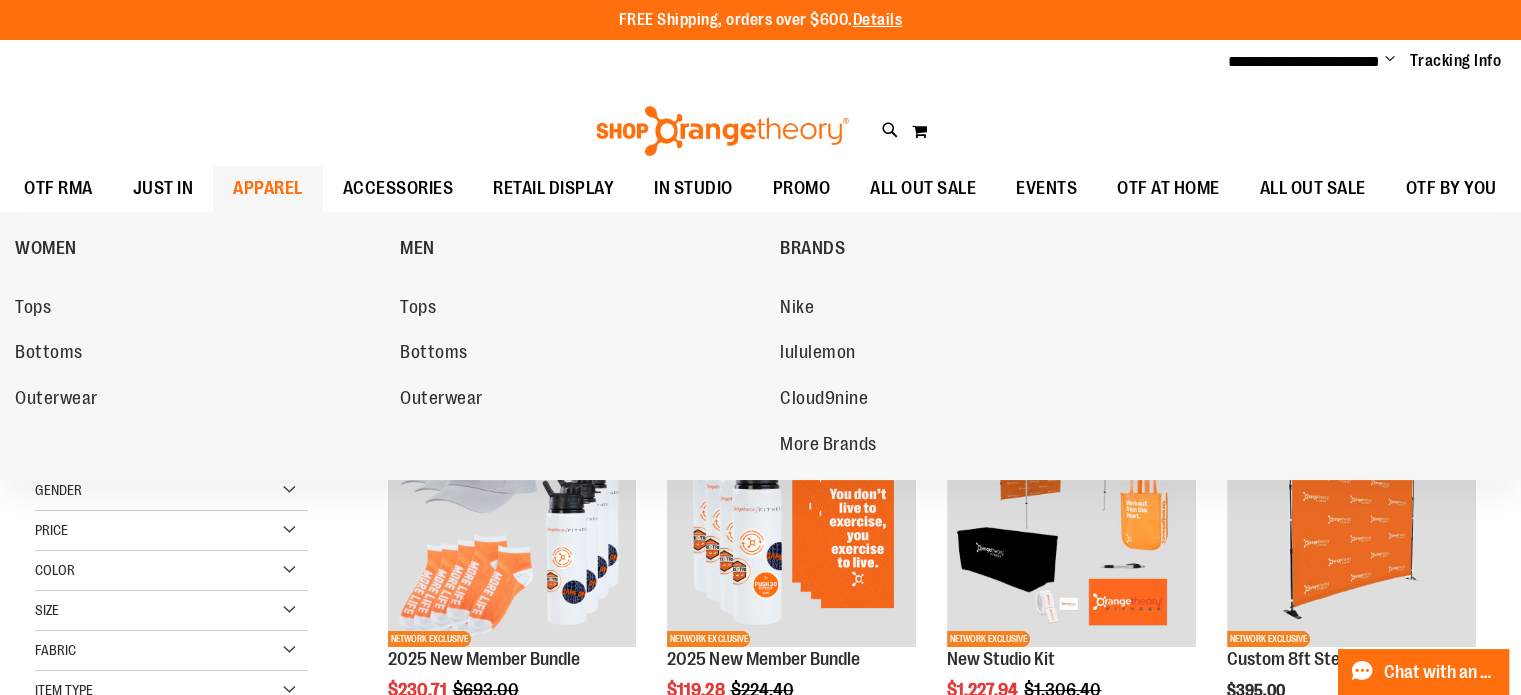 click on "APPAREL" at bounding box center (268, 188) 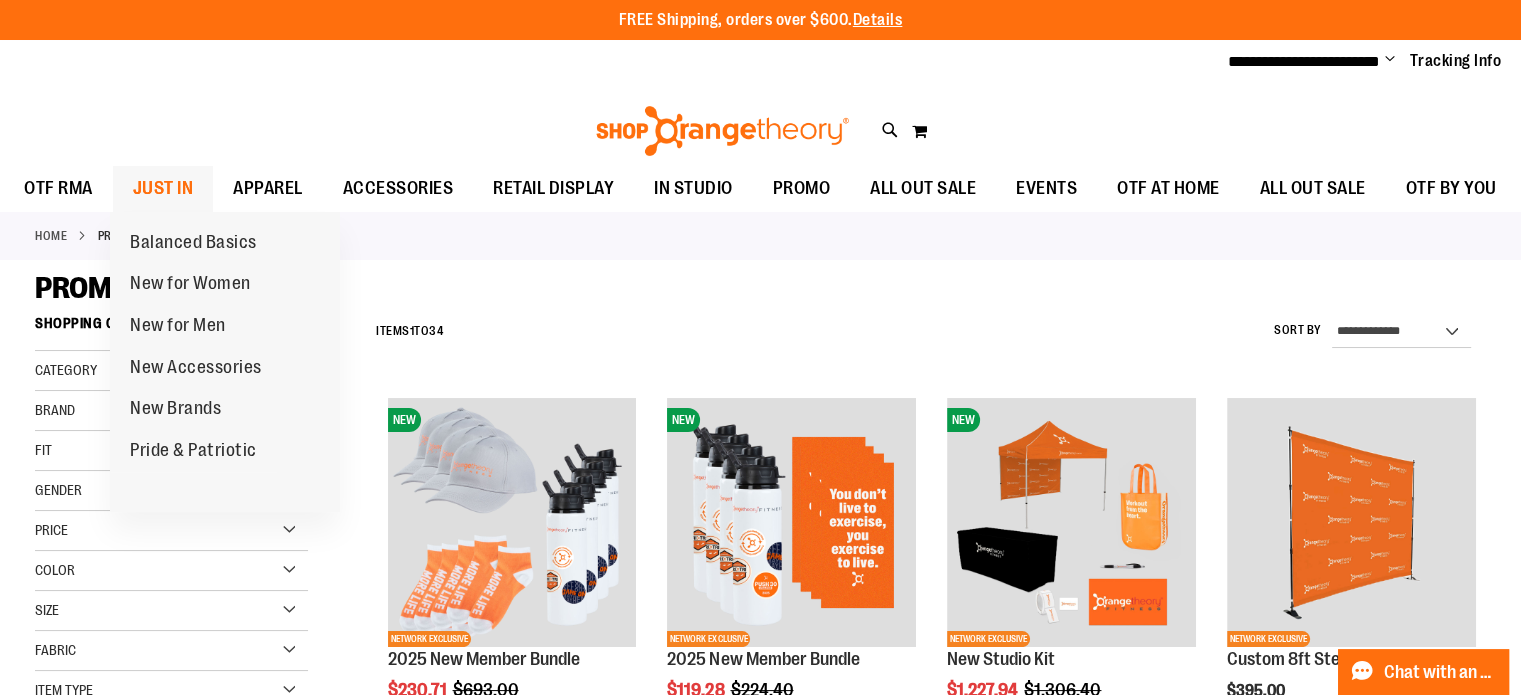 click on "JUST IN" at bounding box center [163, 188] 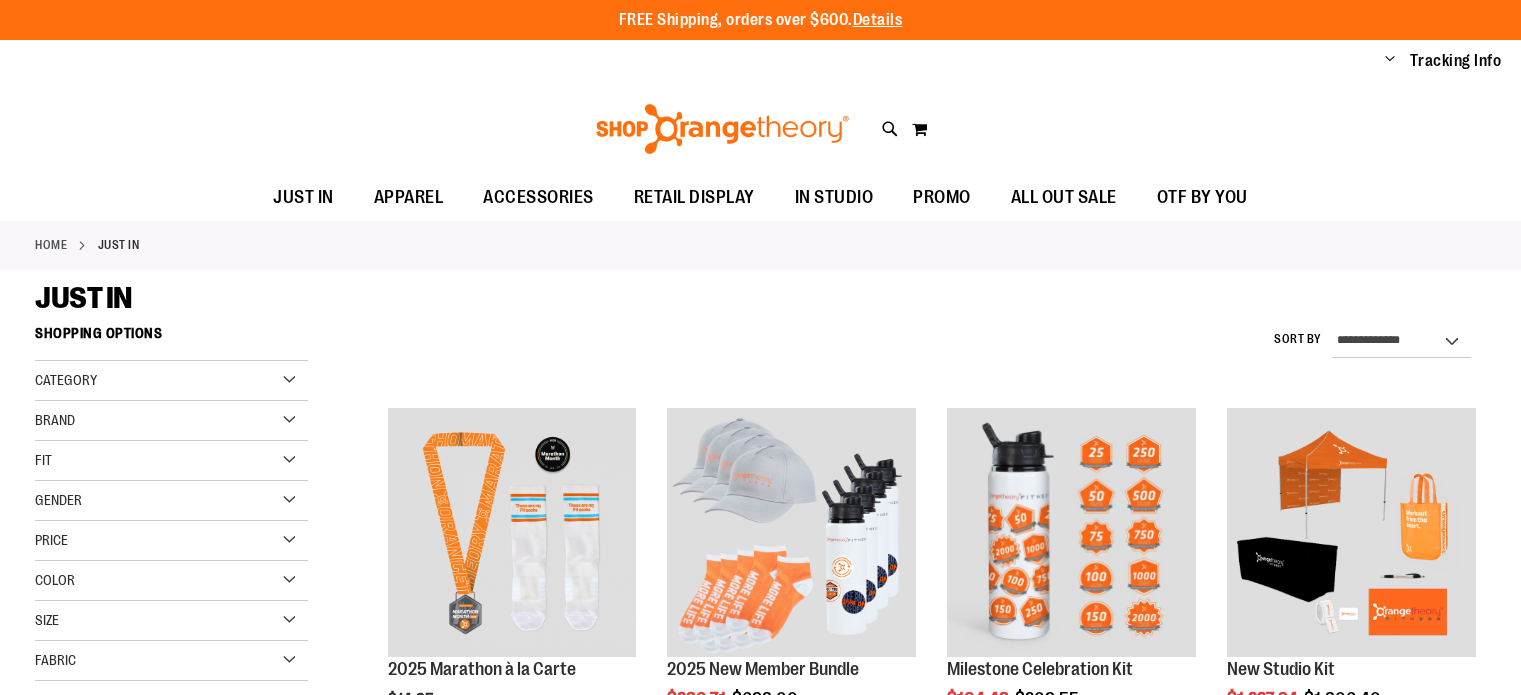 scroll, scrollTop: 0, scrollLeft: 0, axis: both 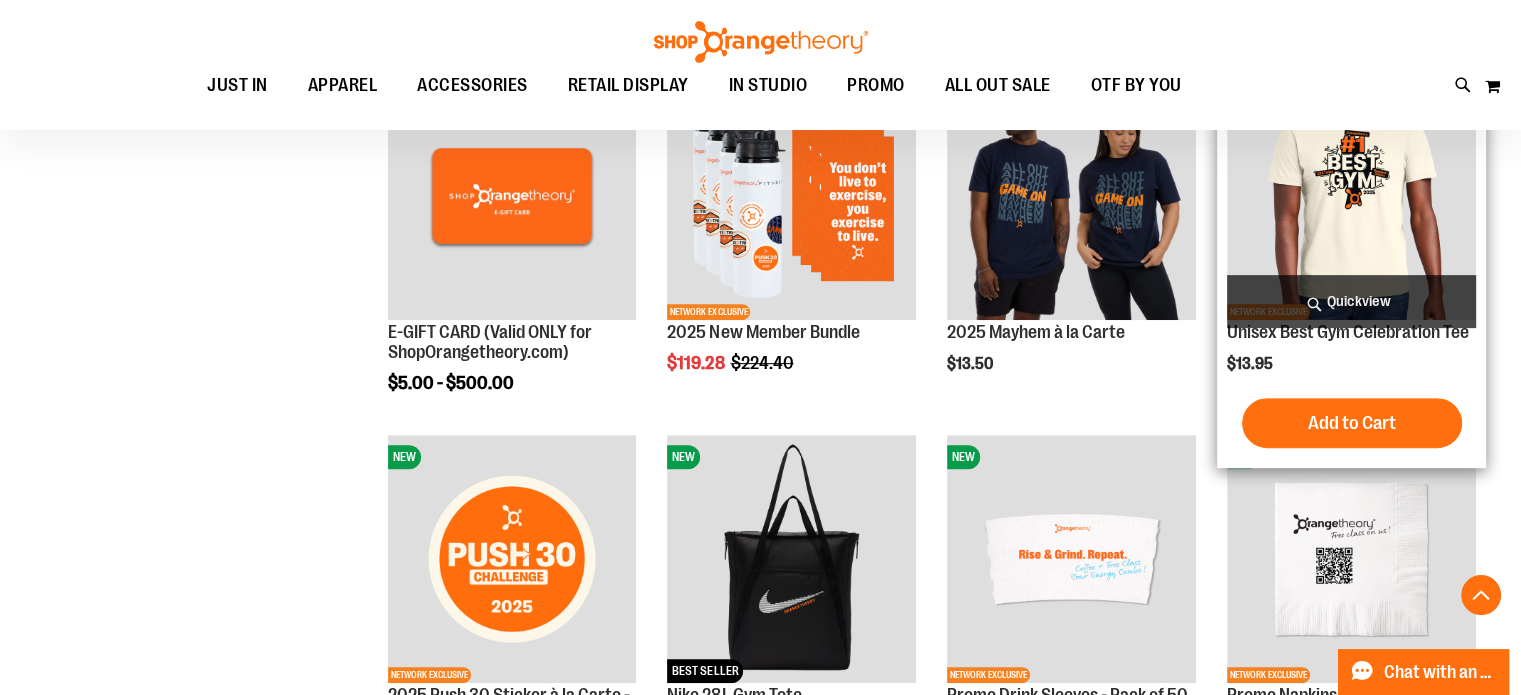 click at bounding box center (1351, 196) 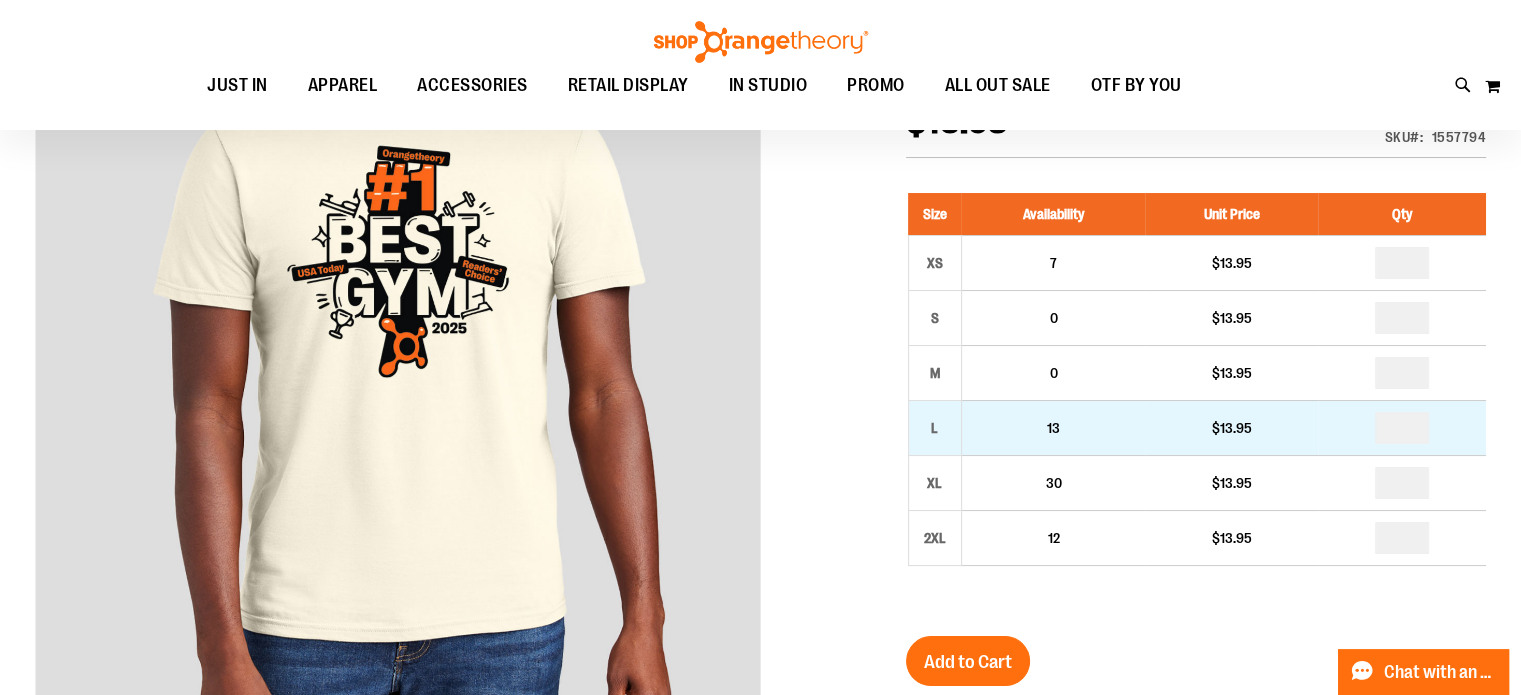 scroll, scrollTop: 78, scrollLeft: 0, axis: vertical 